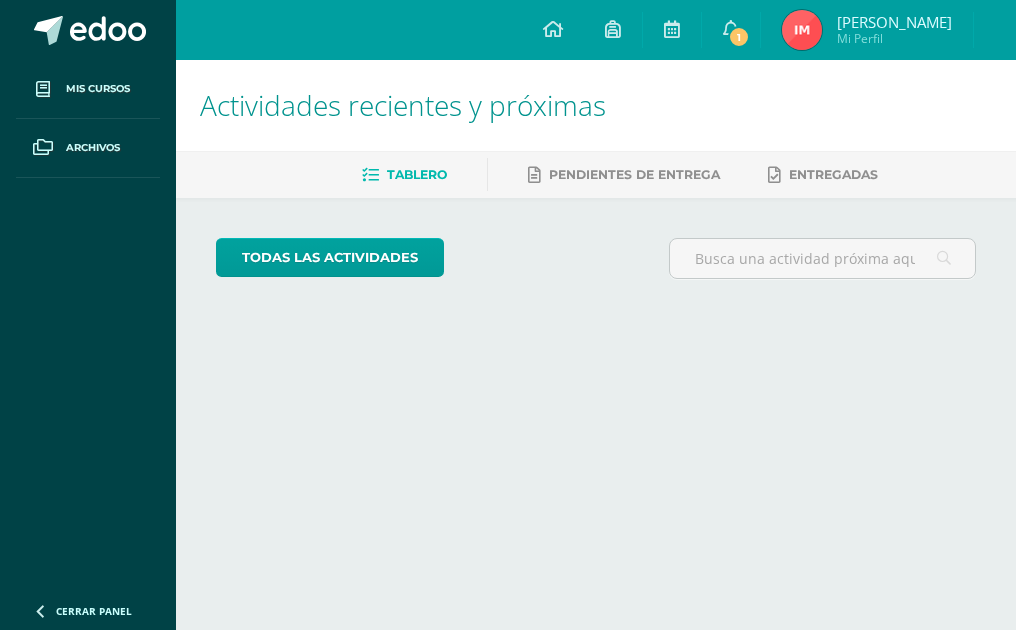 scroll, scrollTop: 0, scrollLeft: 0, axis: both 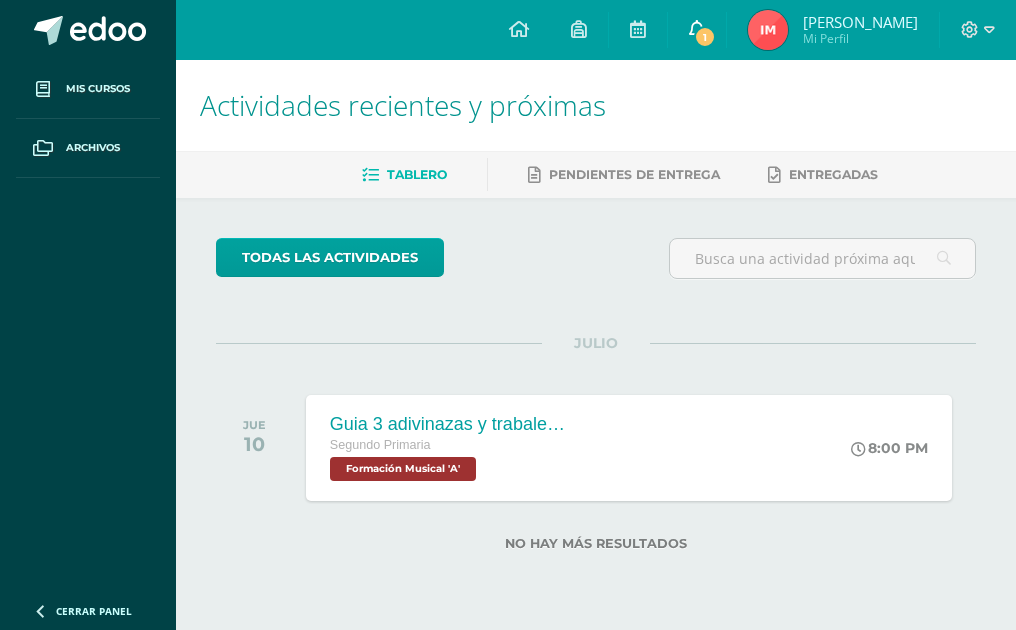 click on "1" at bounding box center (705, 37) 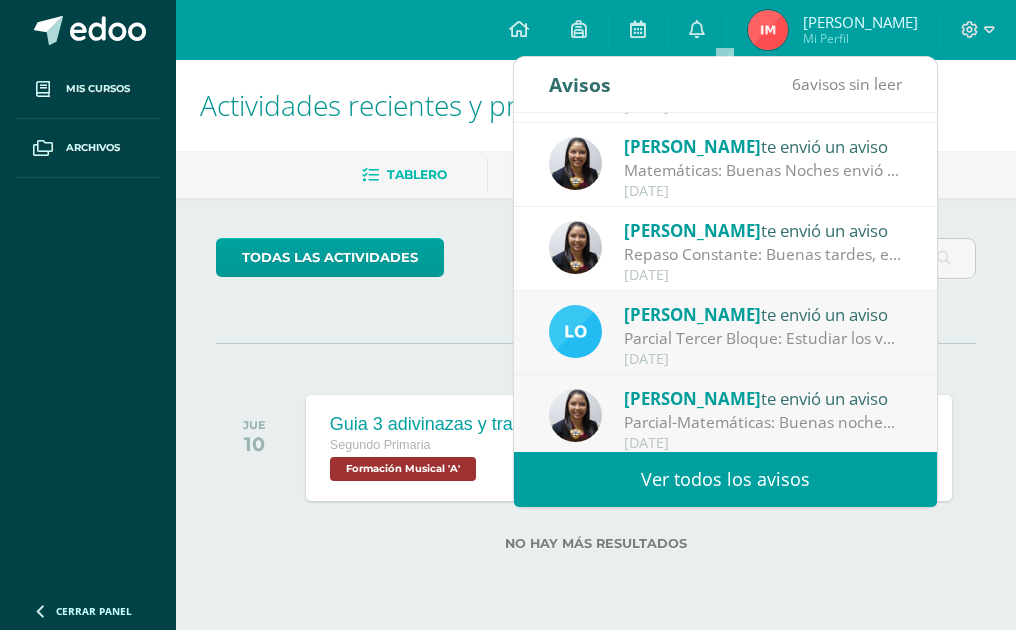 scroll, scrollTop: 333, scrollLeft: 0, axis: vertical 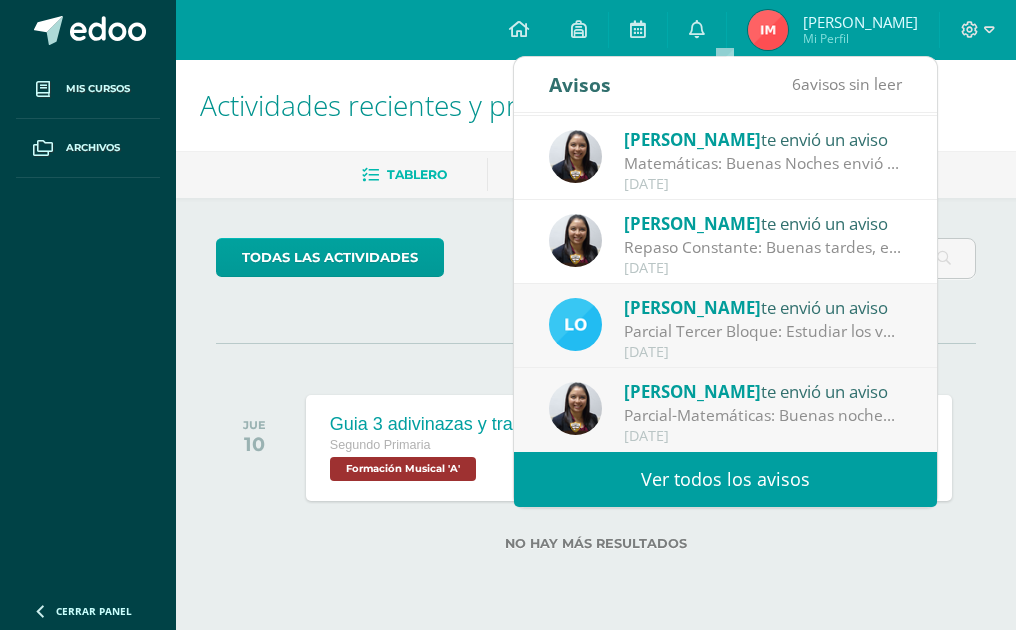 click on "Ver todos los avisos" at bounding box center (725, 479) 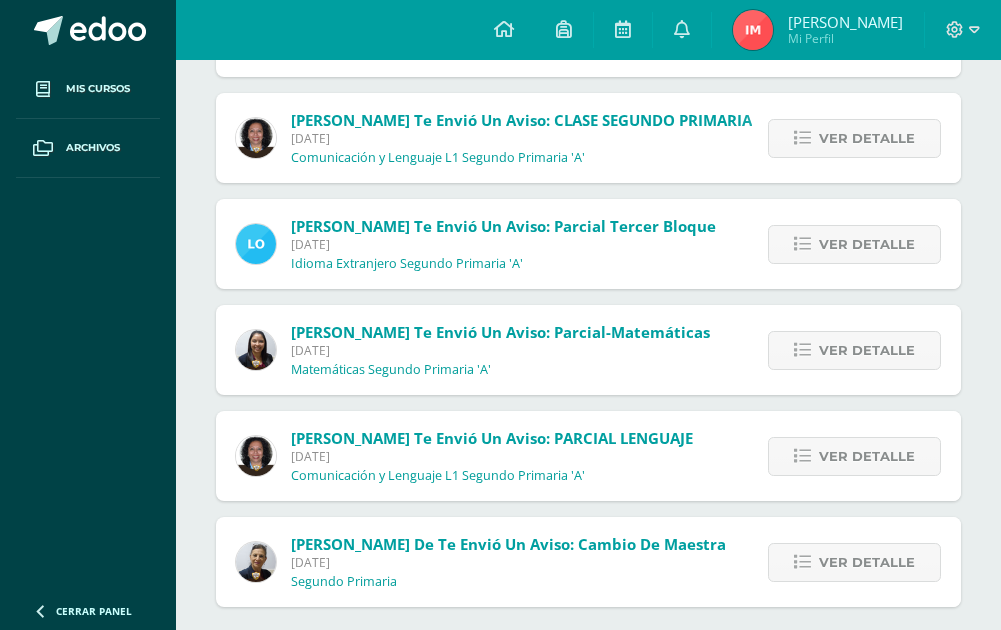 scroll, scrollTop: 338, scrollLeft: 0, axis: vertical 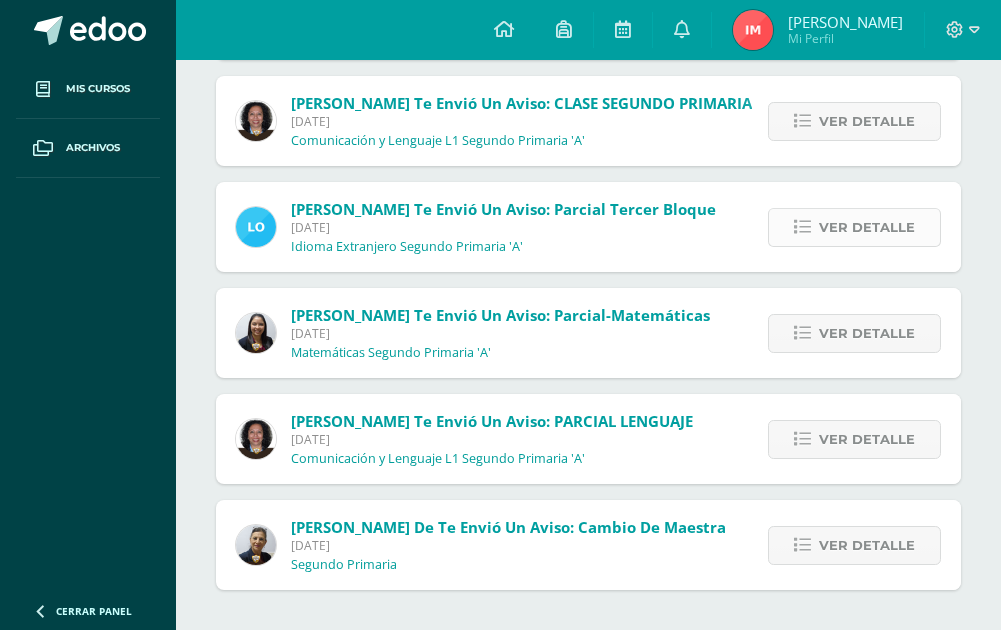 click on "Ver detalle" at bounding box center [867, 227] 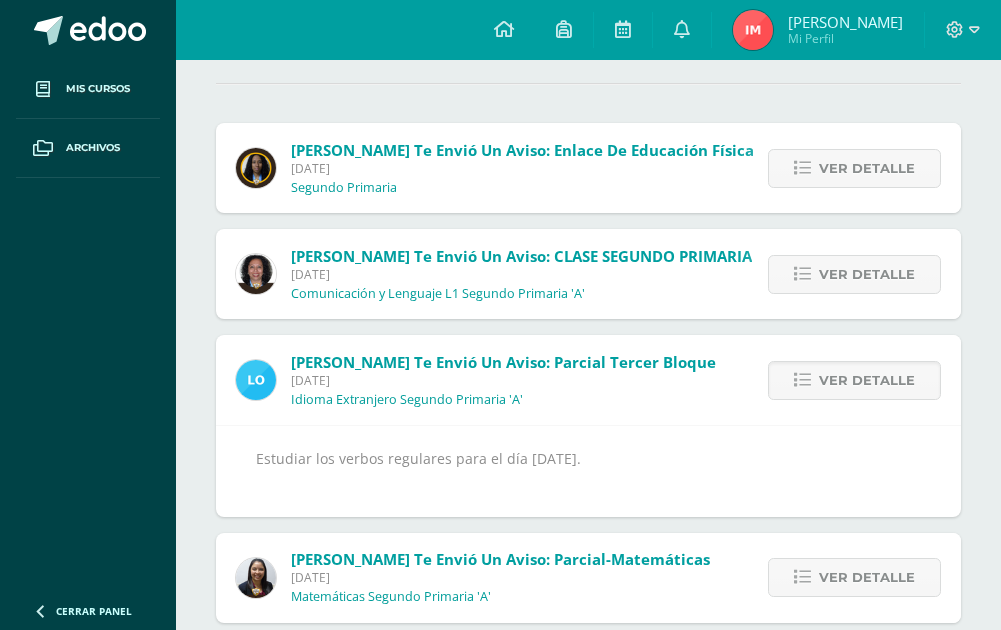 scroll, scrollTop: 0, scrollLeft: 0, axis: both 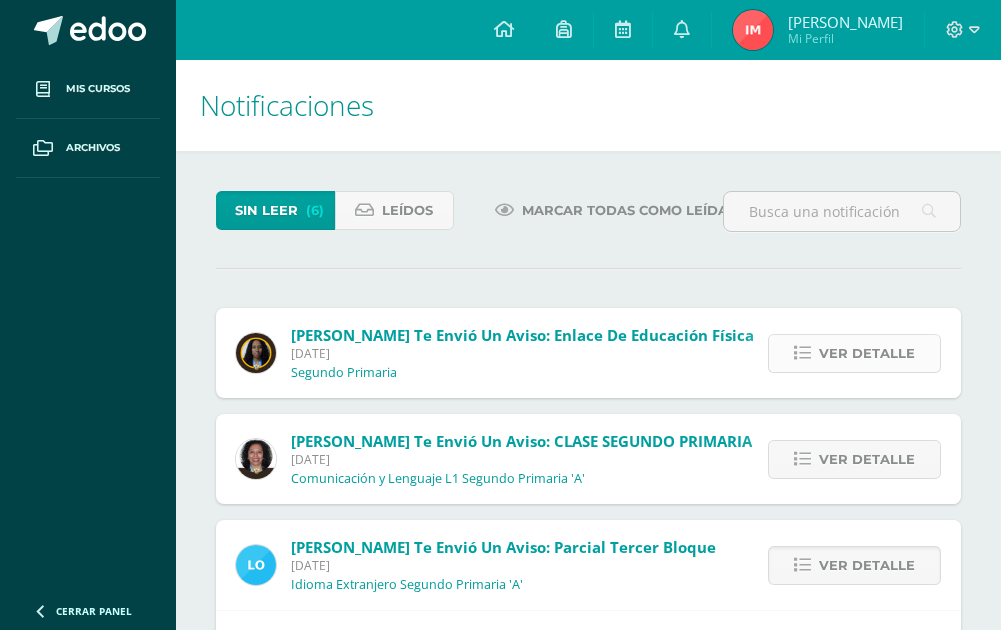 click on "Ver detalle" at bounding box center (867, 353) 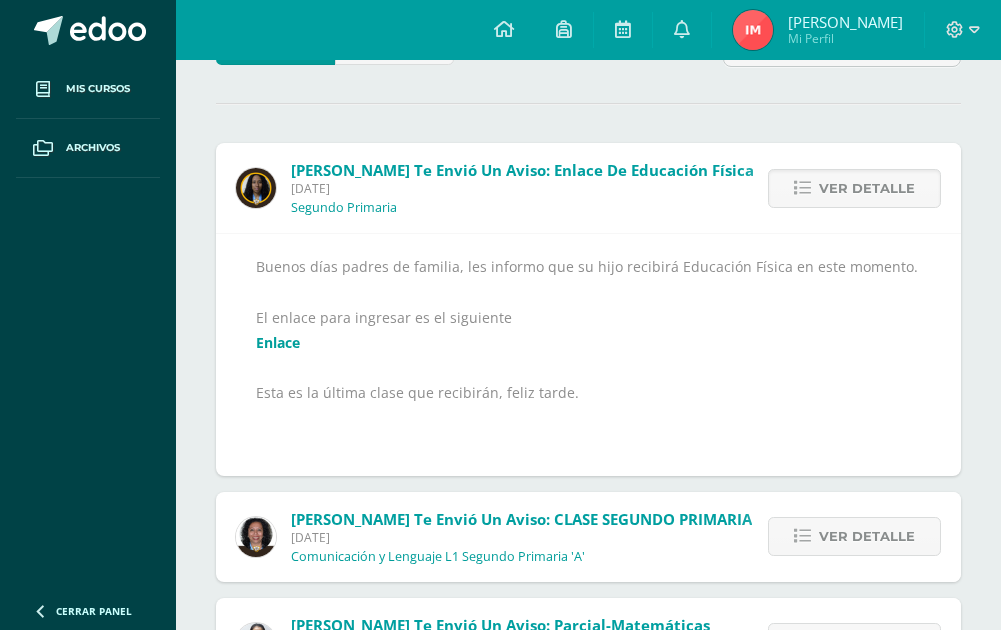 scroll, scrollTop: 200, scrollLeft: 0, axis: vertical 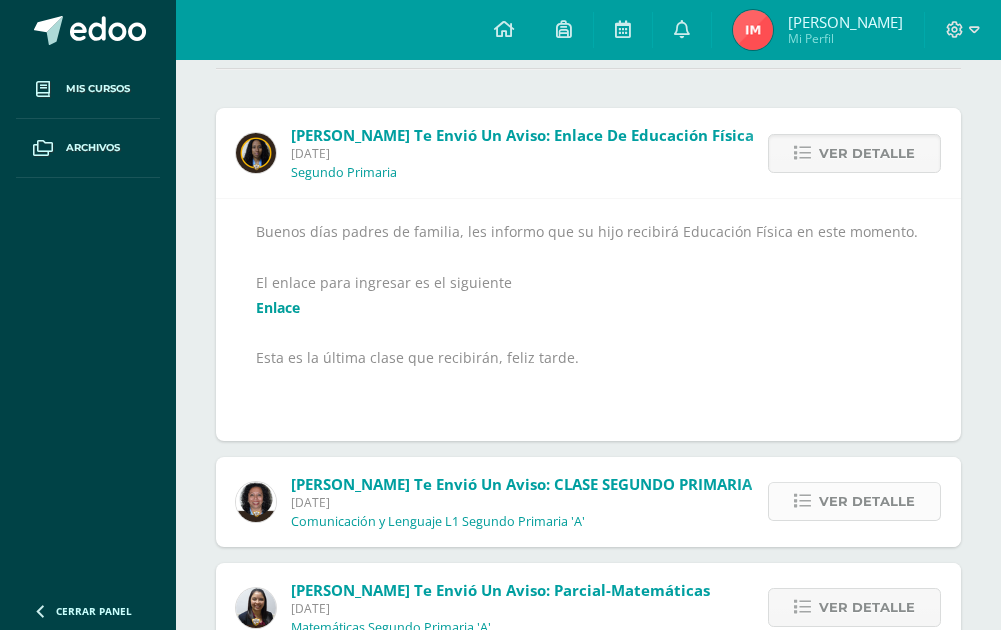 click on "Ver detalle" at bounding box center (867, 501) 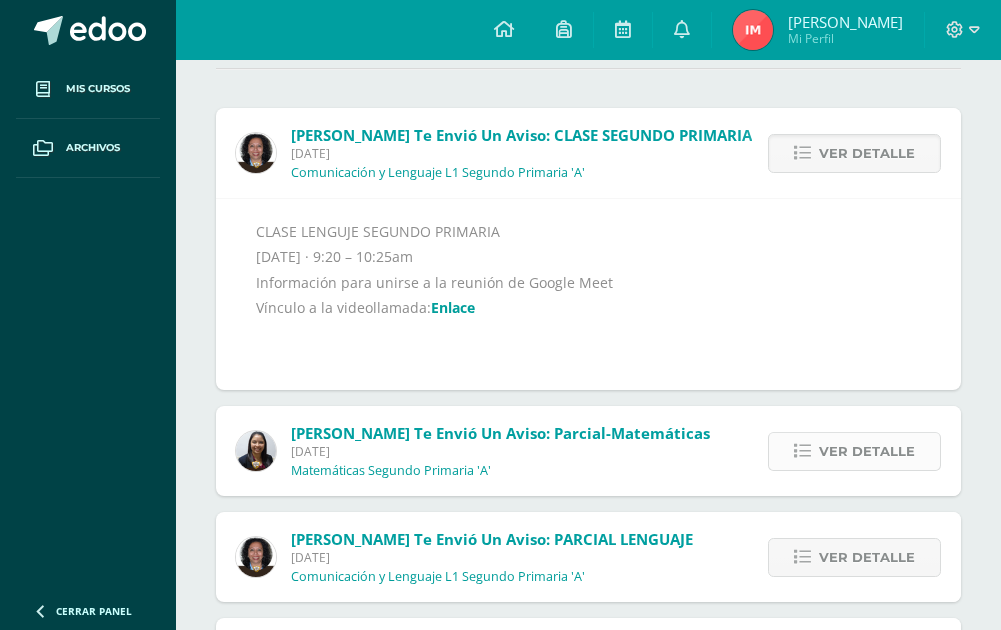 click on "Ver detalle" at bounding box center [867, 451] 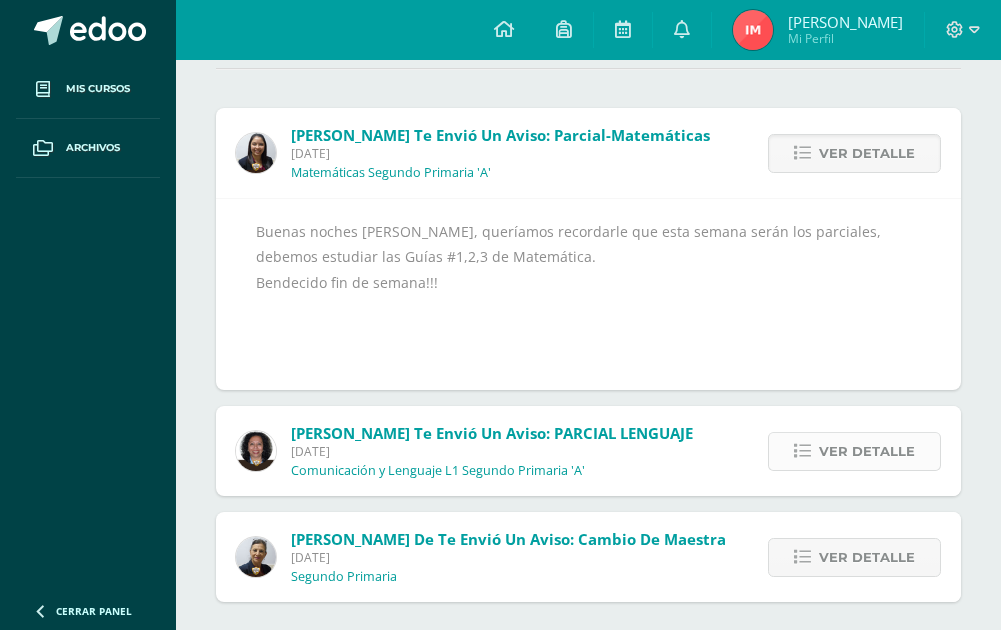 click on "Ver detalle" at bounding box center [867, 451] 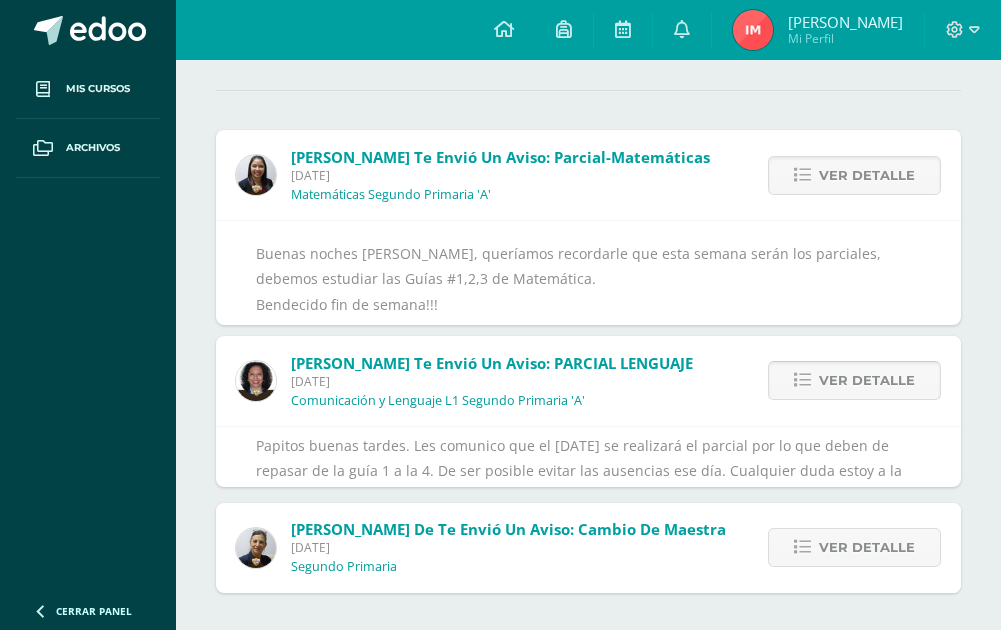 scroll, scrollTop: 106, scrollLeft: 0, axis: vertical 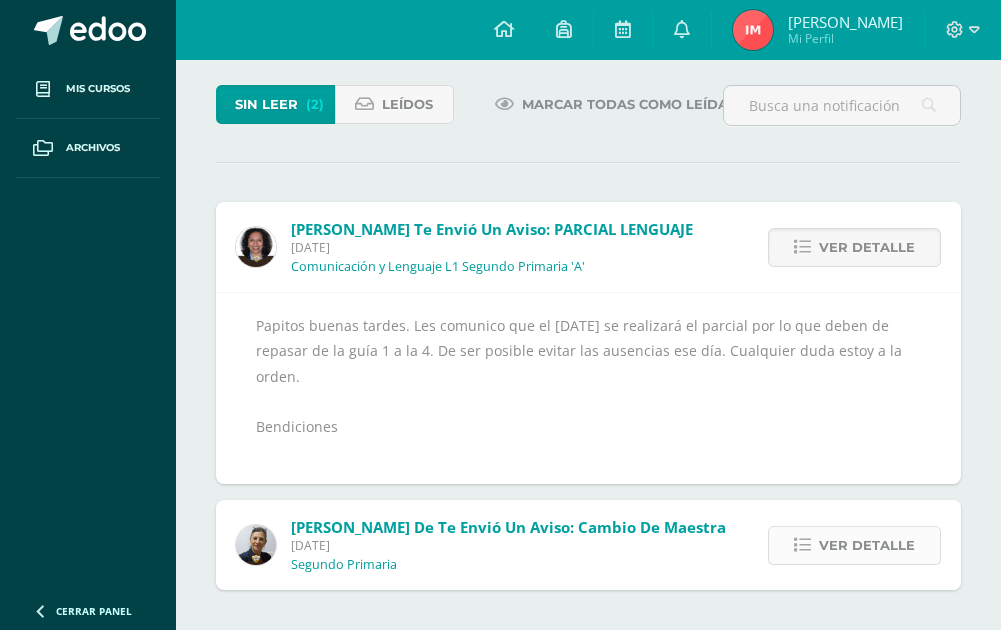 click on "Ver detalle" at bounding box center (867, 545) 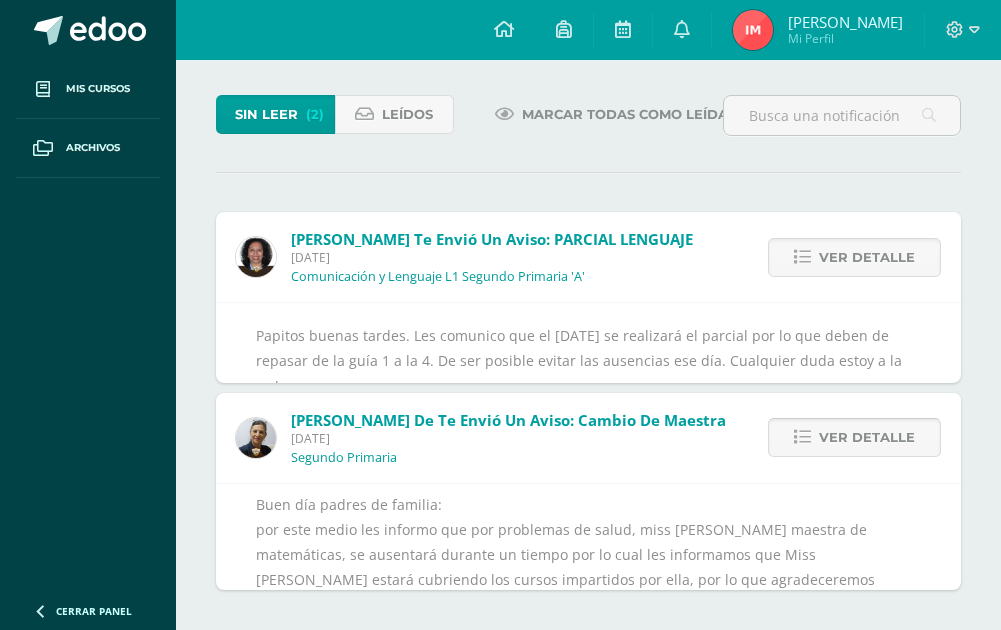scroll, scrollTop: 76, scrollLeft: 0, axis: vertical 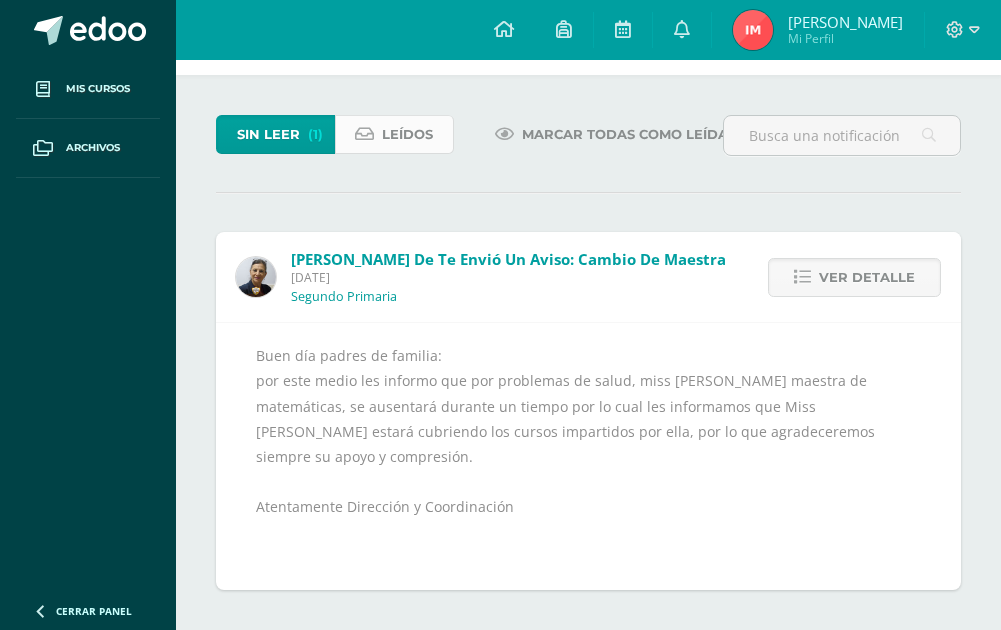 drag, startPoint x: 413, startPoint y: 129, endPoint x: 409, endPoint y: 139, distance: 10.770329 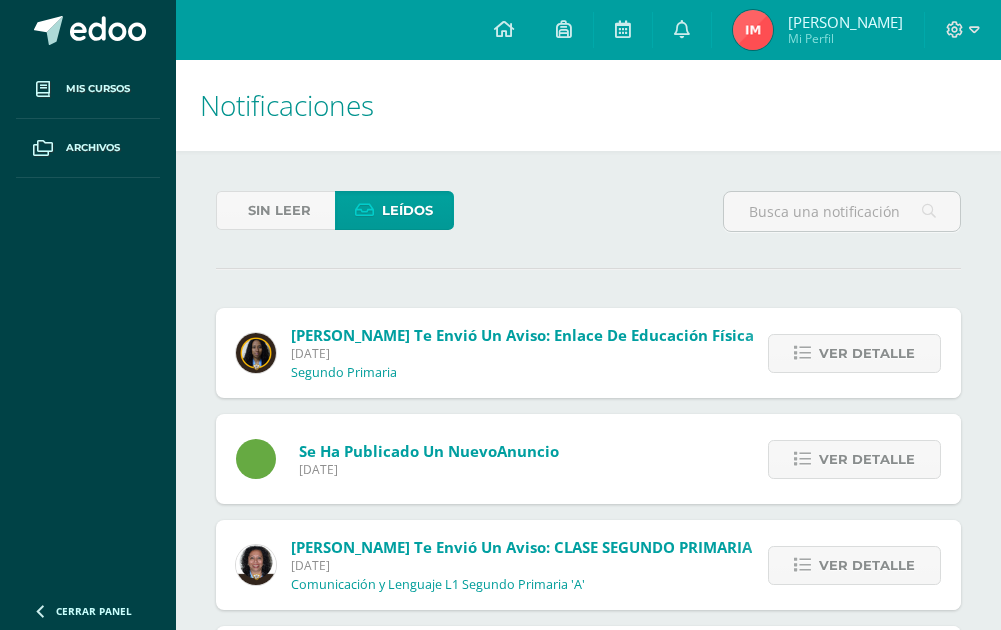 scroll, scrollTop: 0, scrollLeft: 0, axis: both 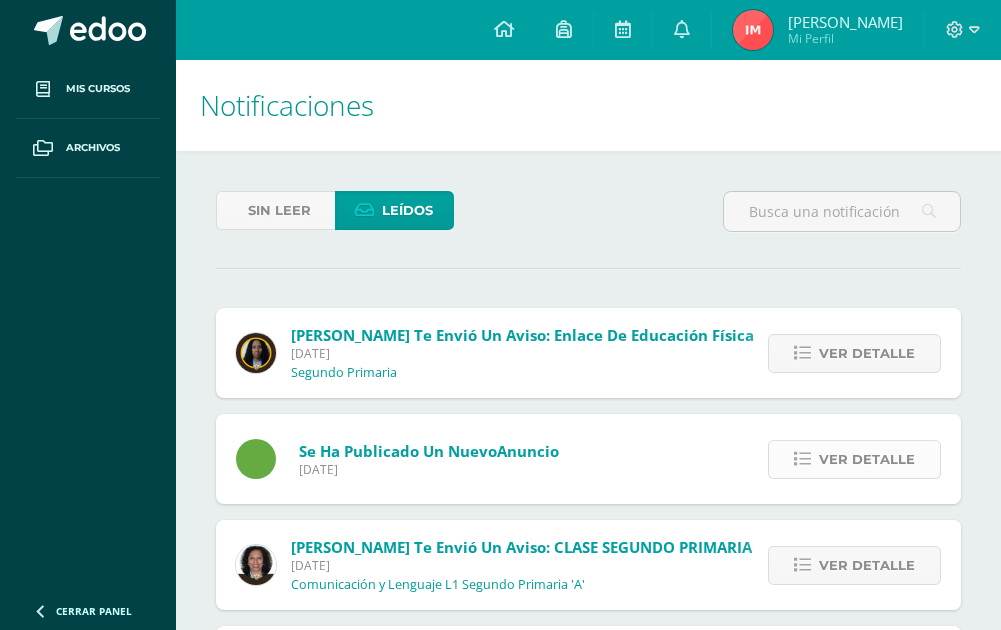 click on "Ver detalle" at bounding box center (854, 459) 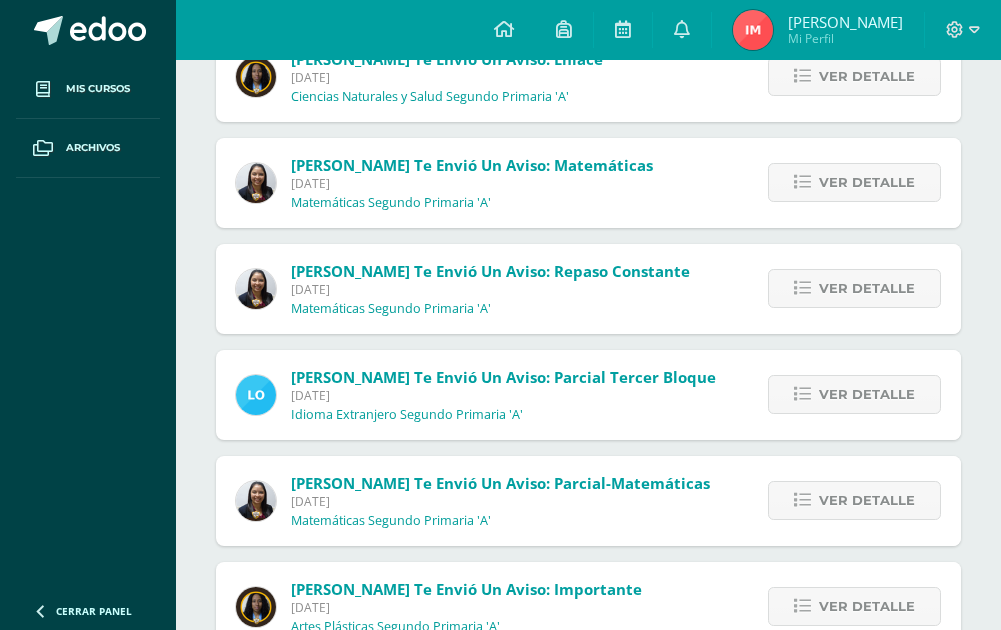 scroll, scrollTop: 1000, scrollLeft: 0, axis: vertical 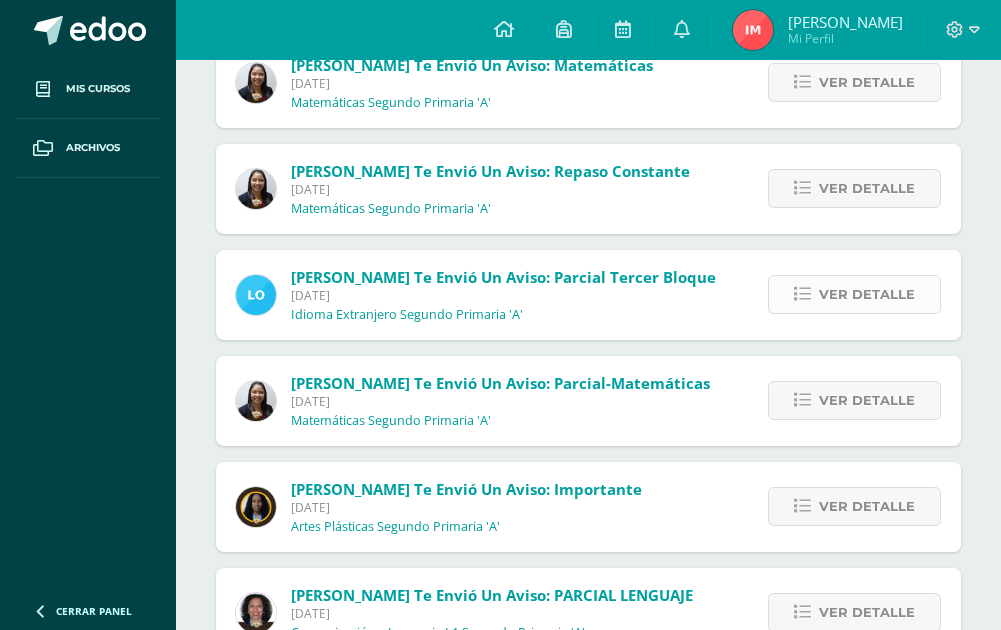 click on "Ver detalle" at bounding box center [867, 294] 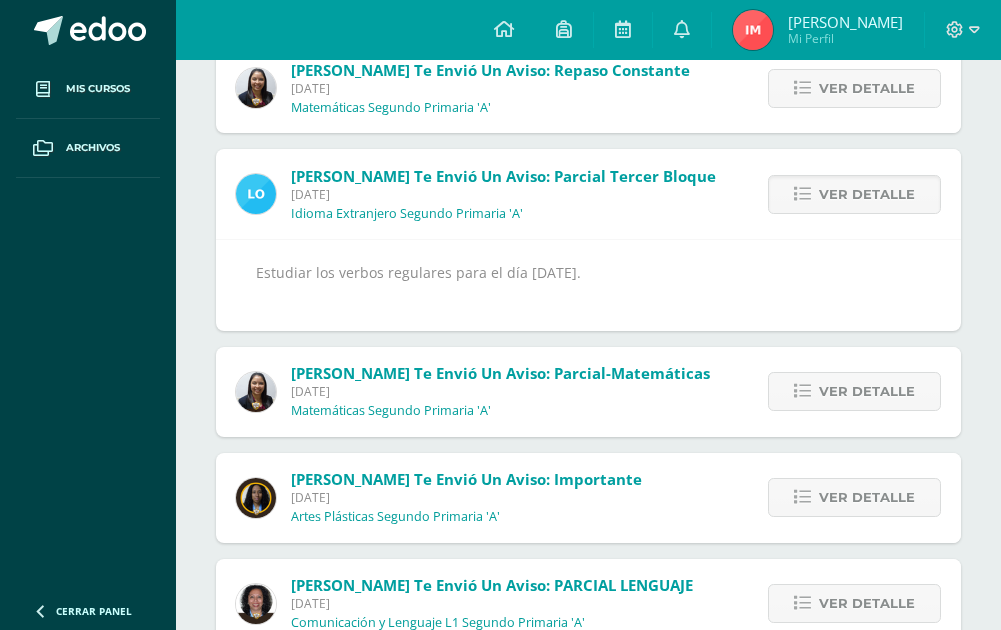 scroll, scrollTop: 894, scrollLeft: 0, axis: vertical 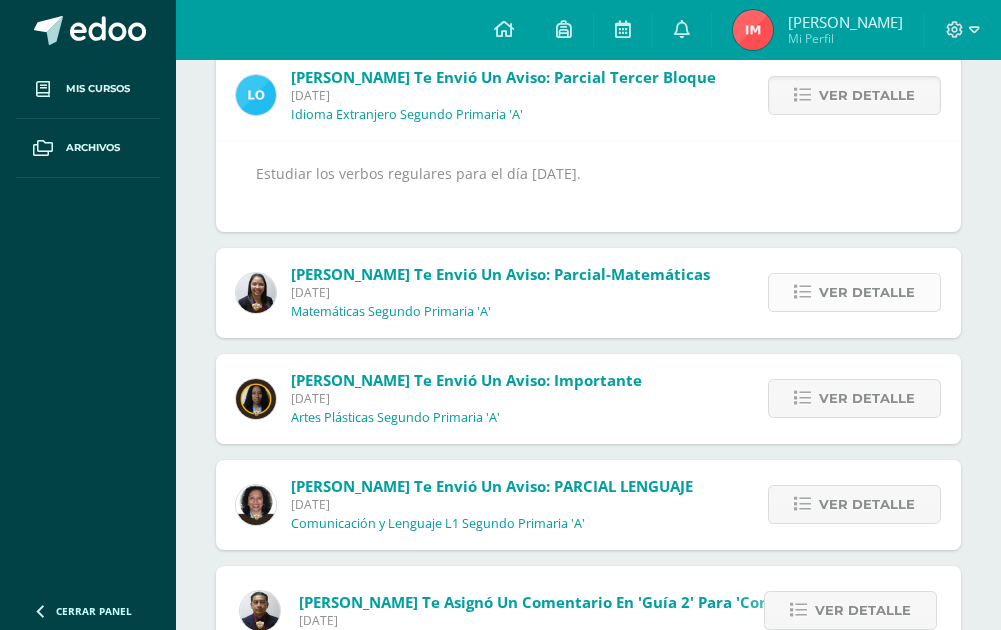 click on "Ver detalle" at bounding box center (854, 292) 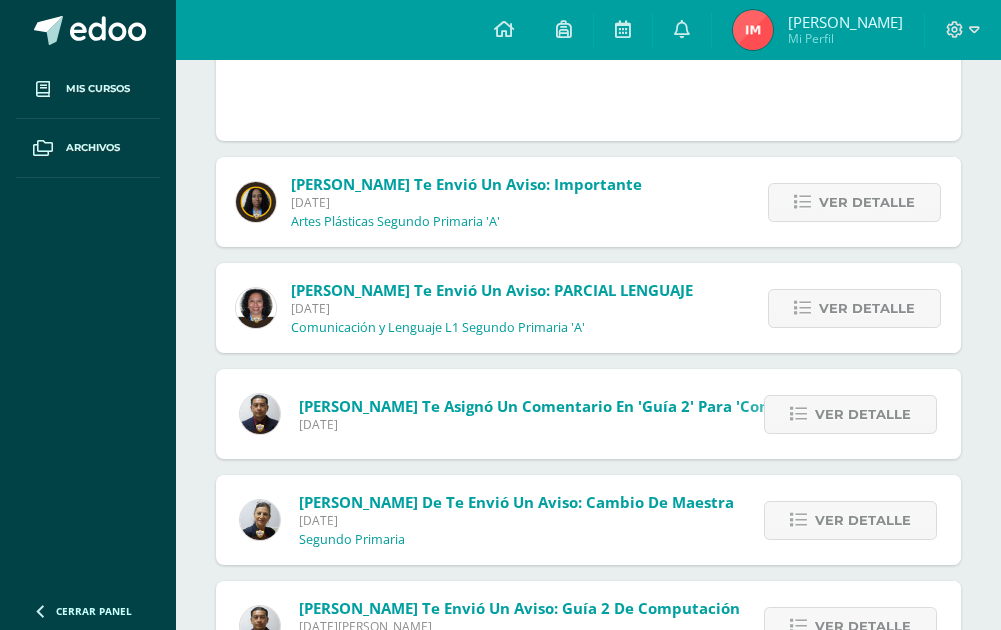 scroll, scrollTop: 1194, scrollLeft: 0, axis: vertical 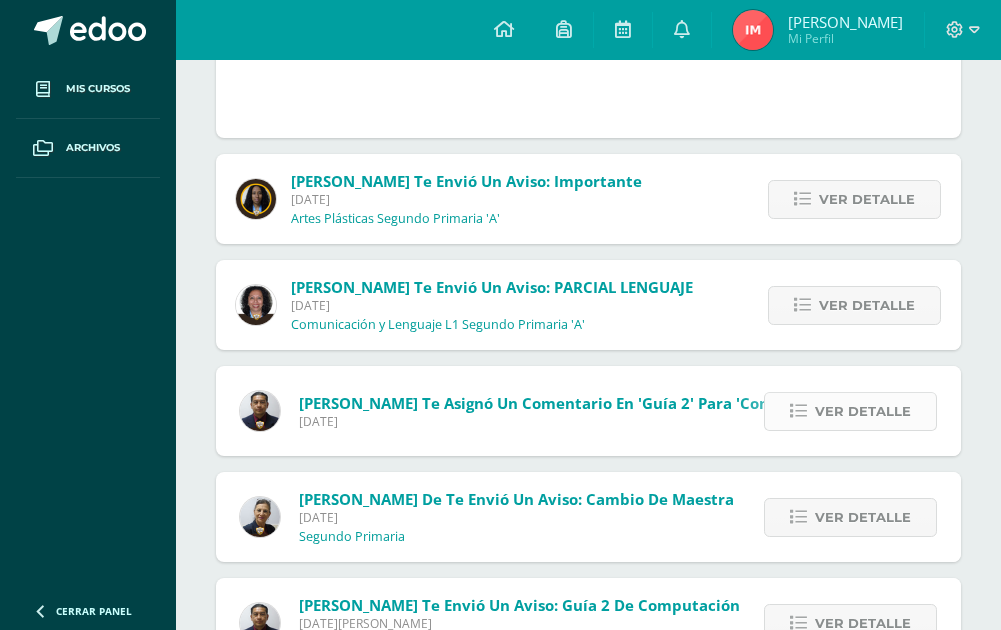 click on "Ver detalle" at bounding box center [863, 411] 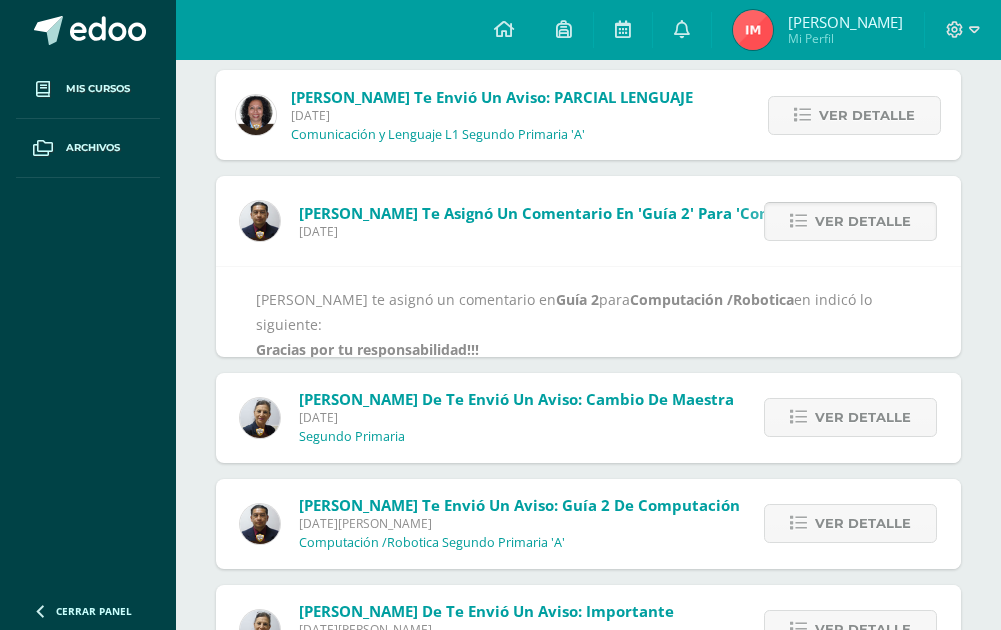 scroll, scrollTop: 1142, scrollLeft: 0, axis: vertical 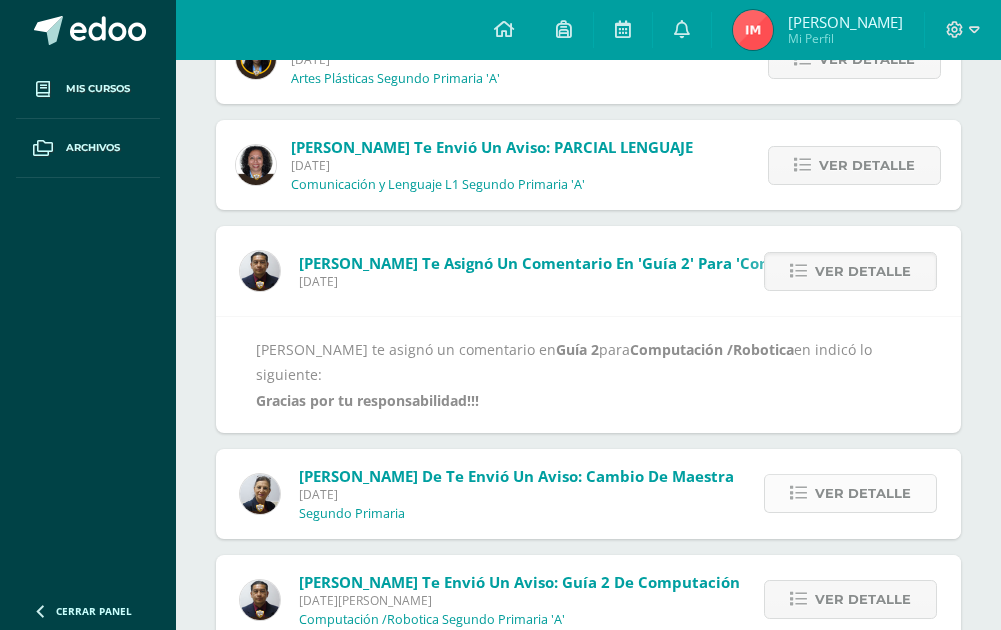 click on "Ver detalle" at bounding box center (863, 493) 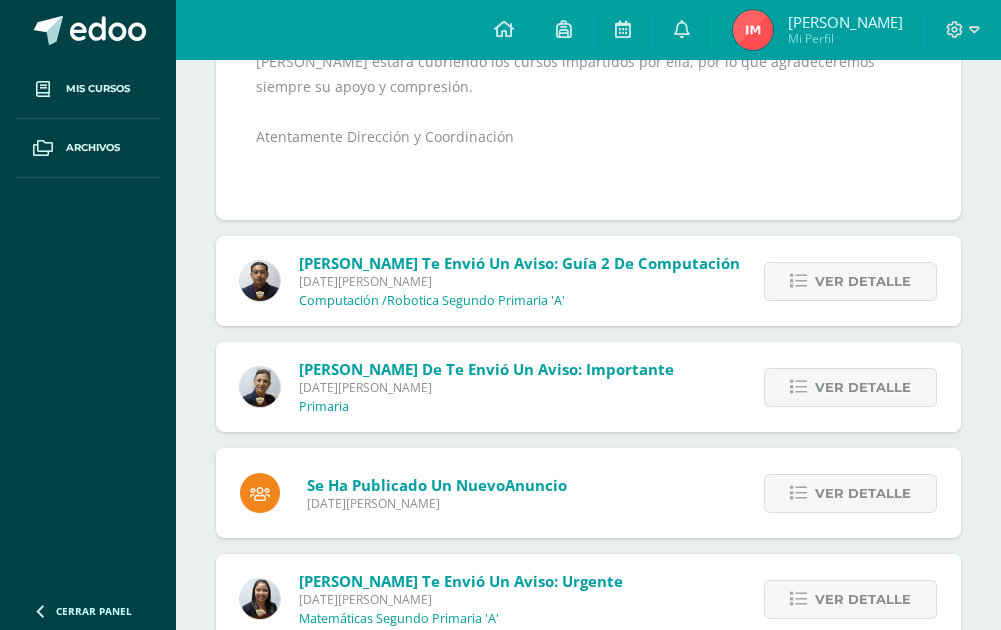 scroll, scrollTop: 1642, scrollLeft: 0, axis: vertical 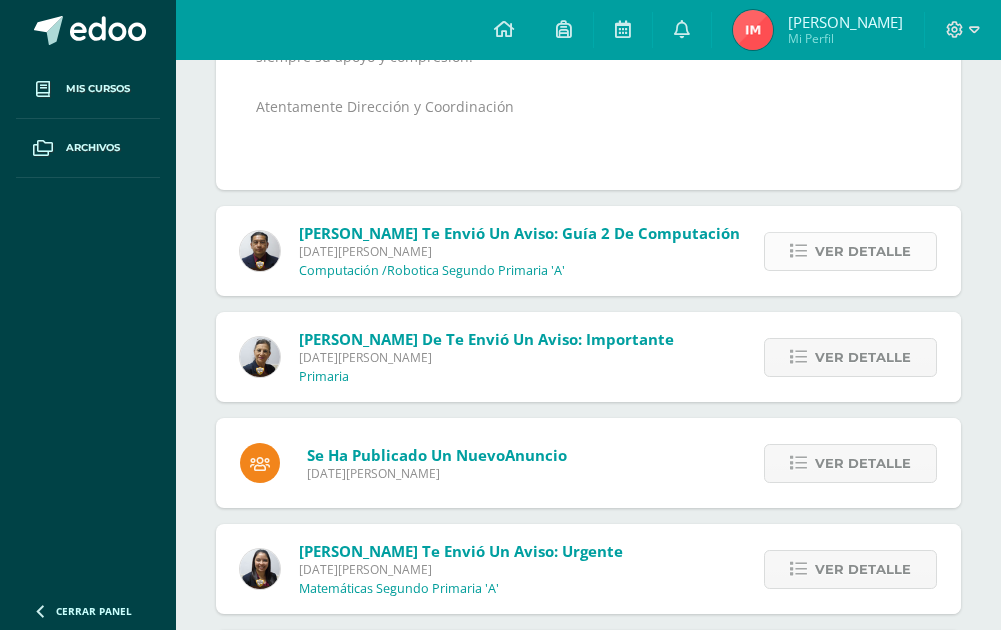 click on "Ver detalle" at bounding box center (863, 251) 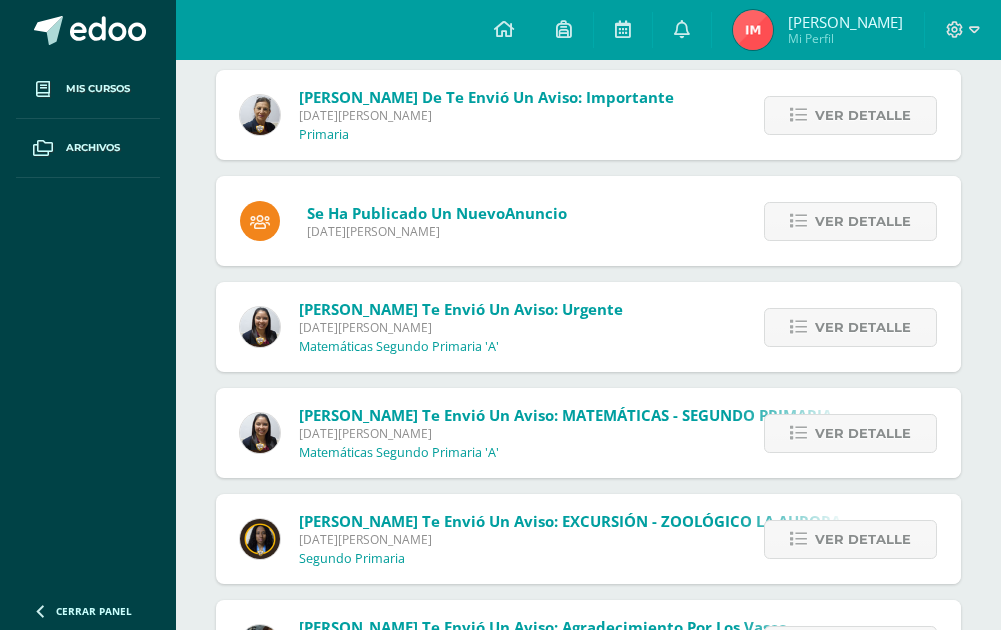 scroll, scrollTop: 1883, scrollLeft: 0, axis: vertical 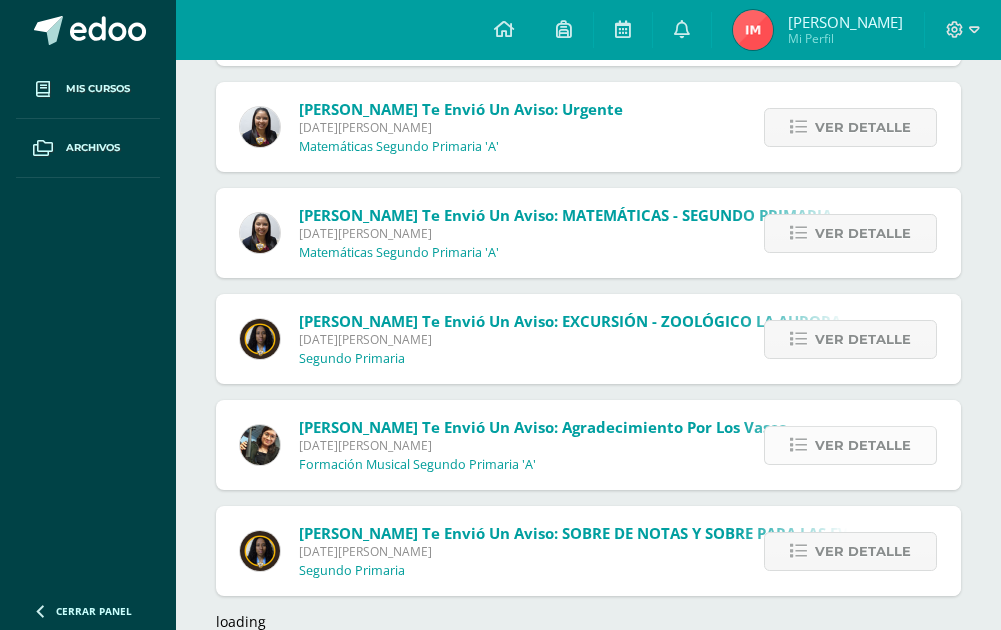 click on "Ver detalle" at bounding box center (863, 445) 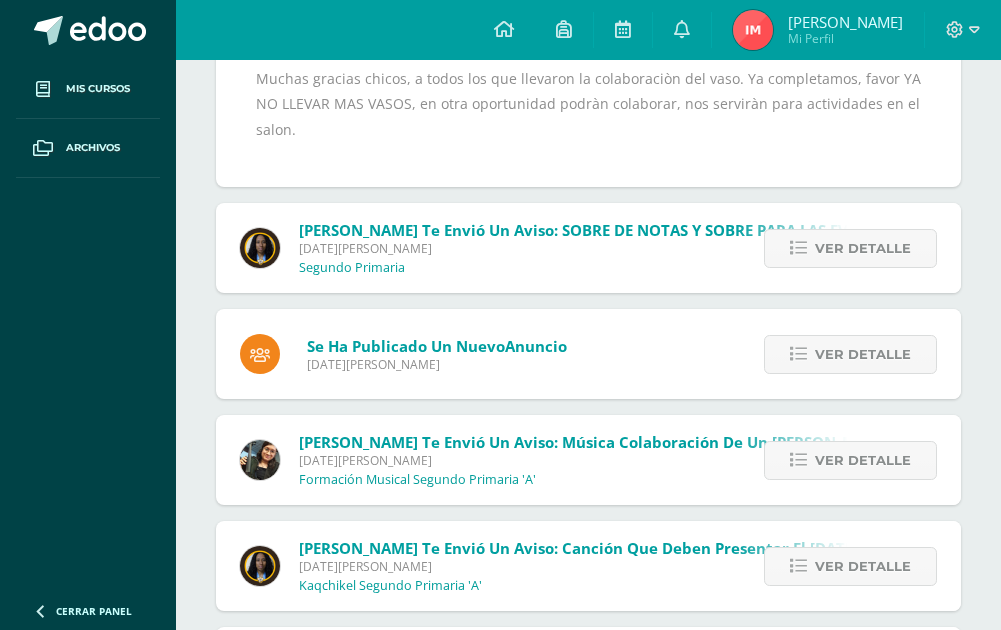 scroll, scrollTop: 2416, scrollLeft: 0, axis: vertical 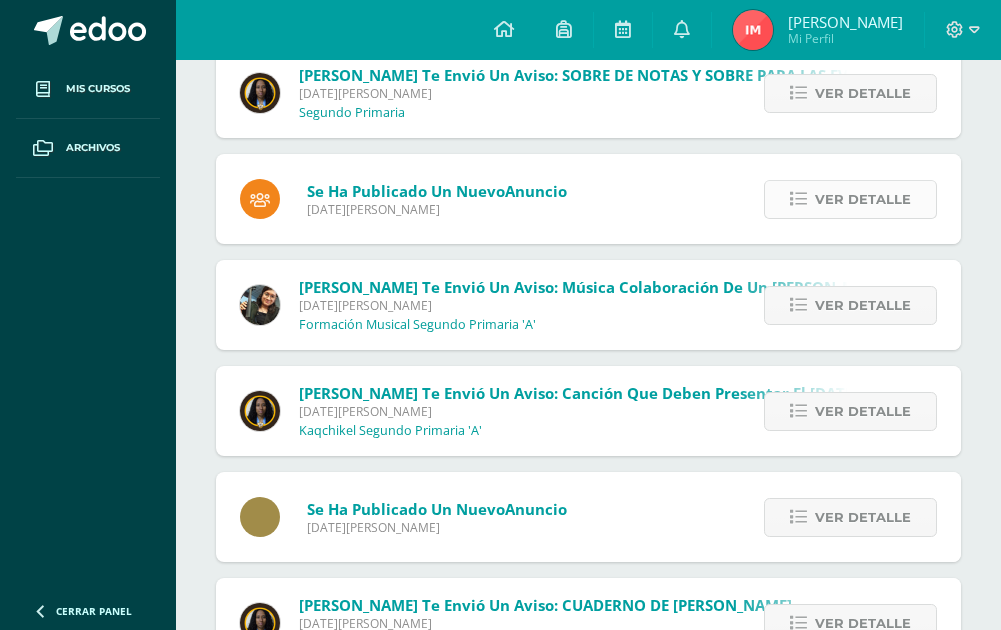 click on "Ver detalle" at bounding box center [863, 199] 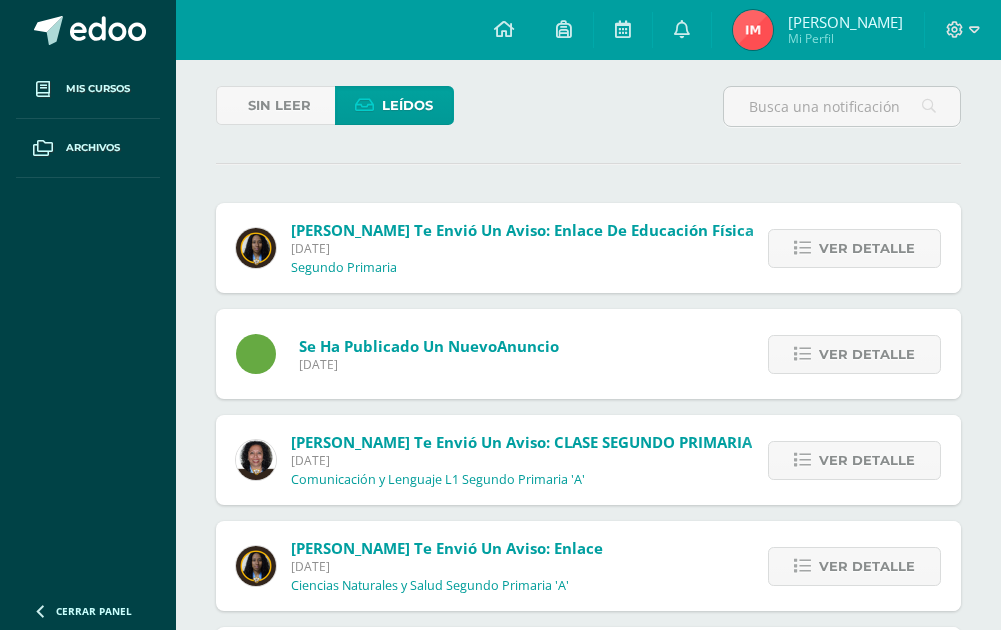 scroll, scrollTop: 0, scrollLeft: 0, axis: both 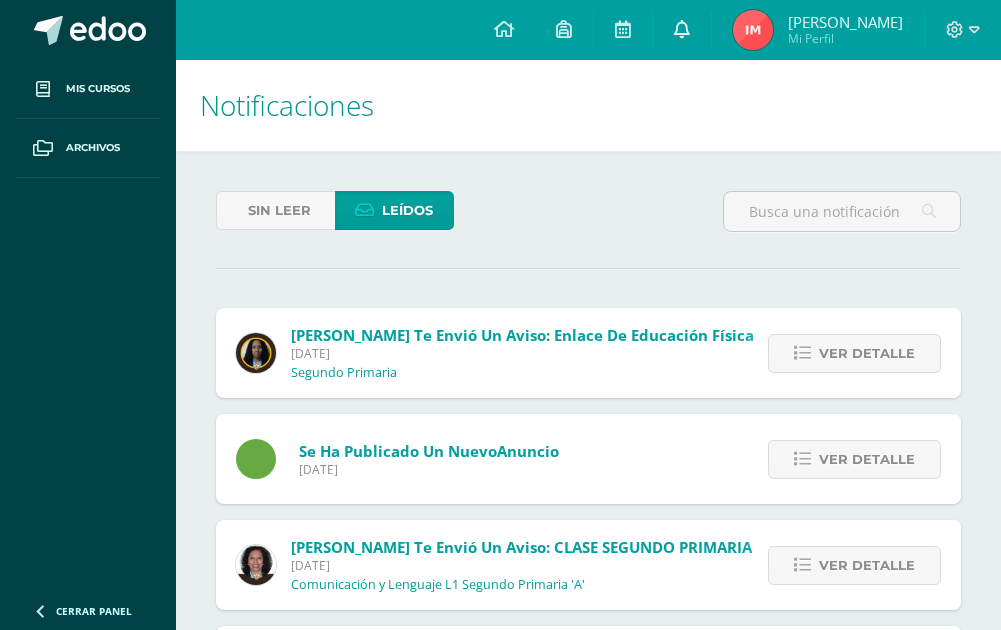 click at bounding box center [682, 29] 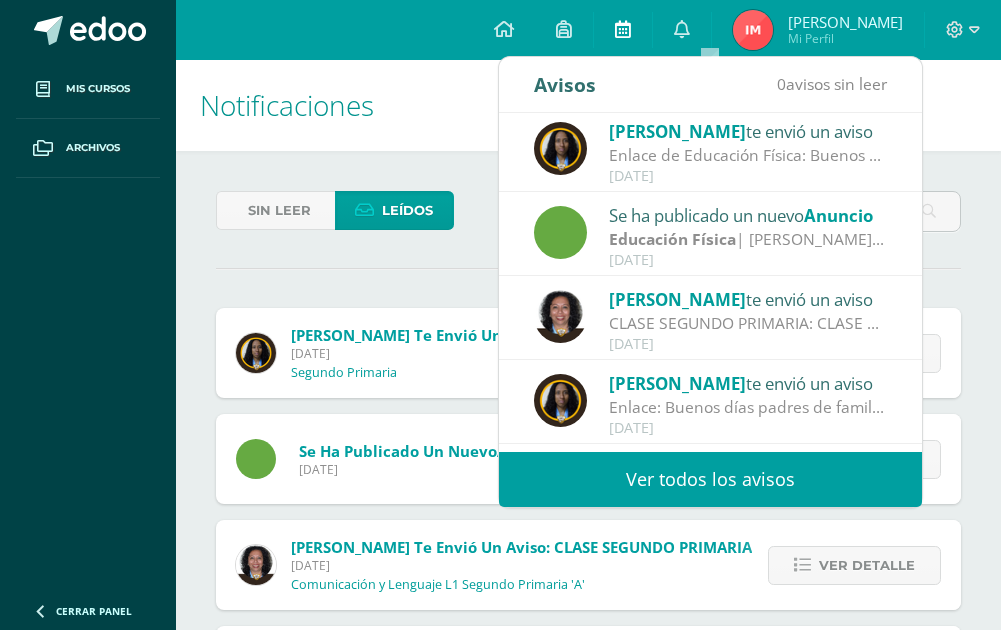 scroll, scrollTop: 0, scrollLeft: 0, axis: both 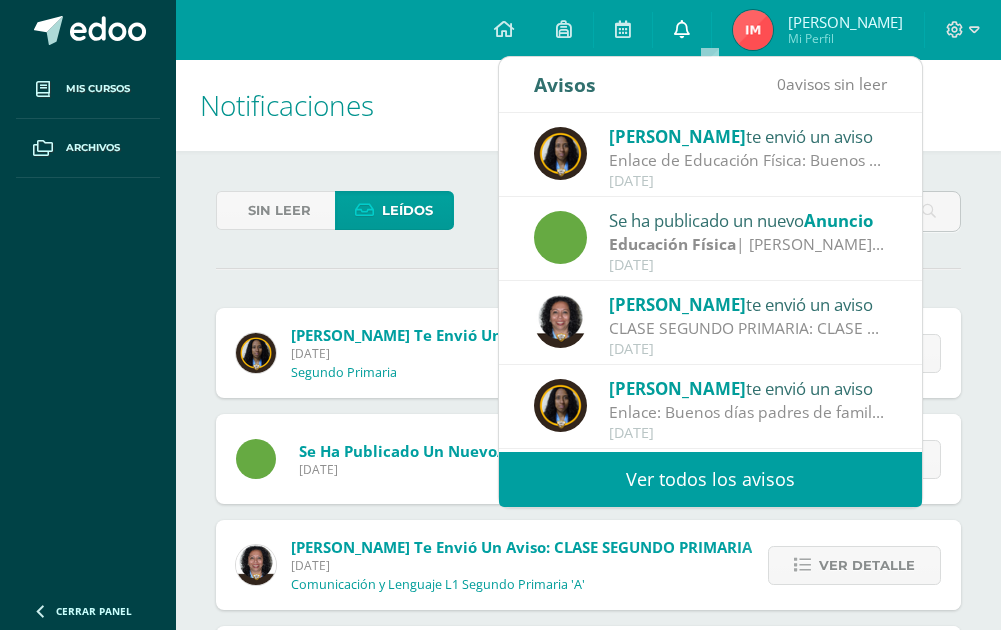 click at bounding box center [682, 29] 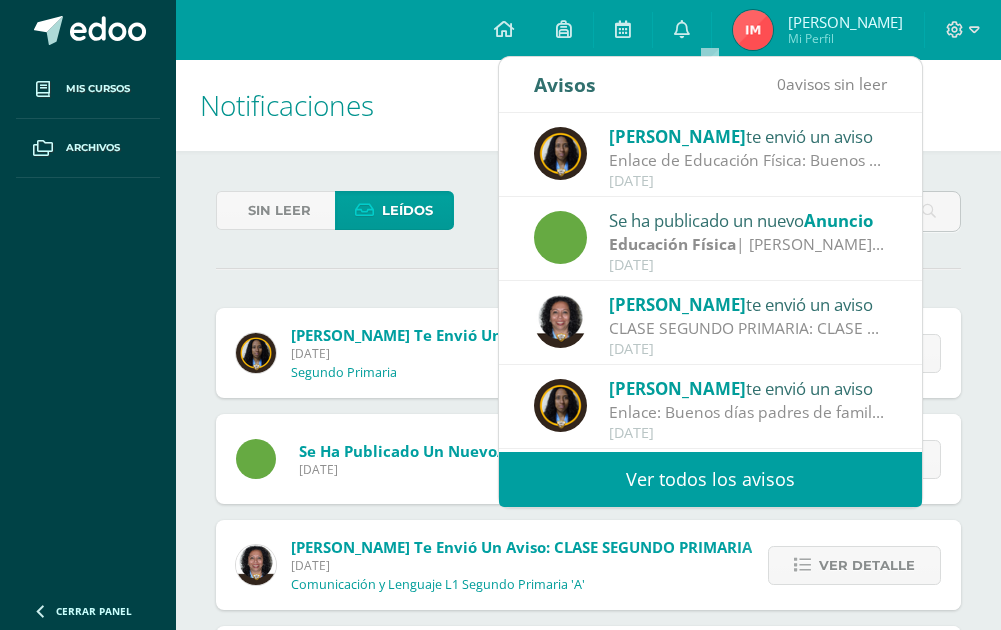 click on "Notificaciones" at bounding box center (588, 105) 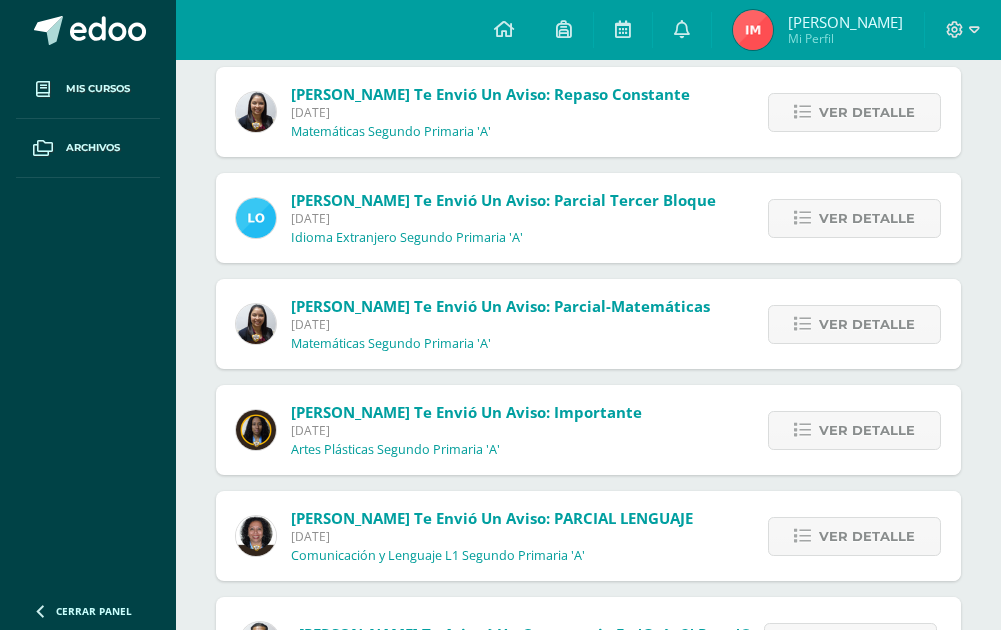 scroll, scrollTop: 800, scrollLeft: 0, axis: vertical 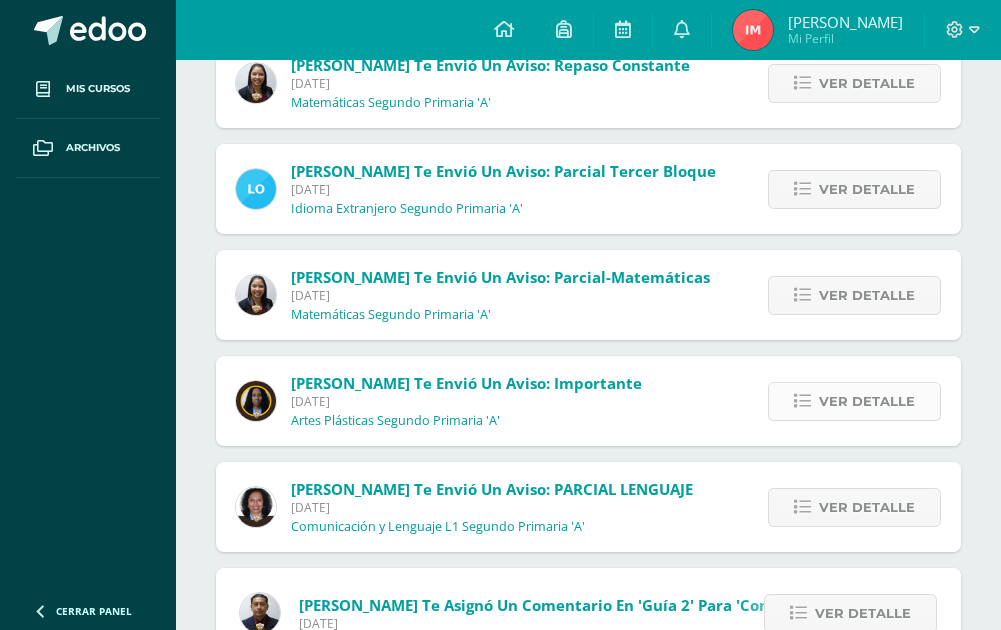 click on "Ver detalle" at bounding box center (867, 401) 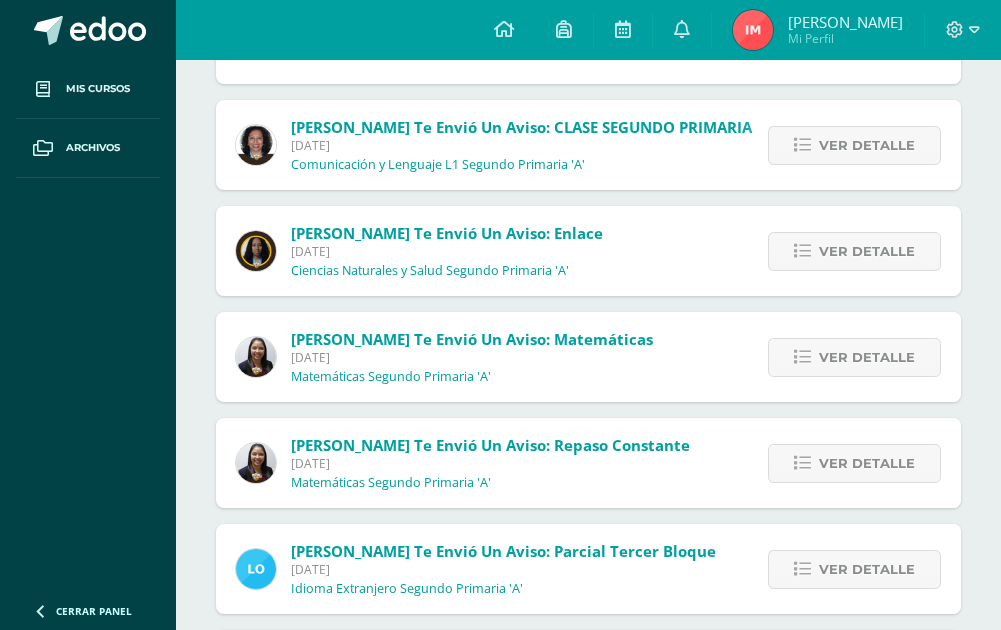 scroll, scrollTop: 400, scrollLeft: 0, axis: vertical 